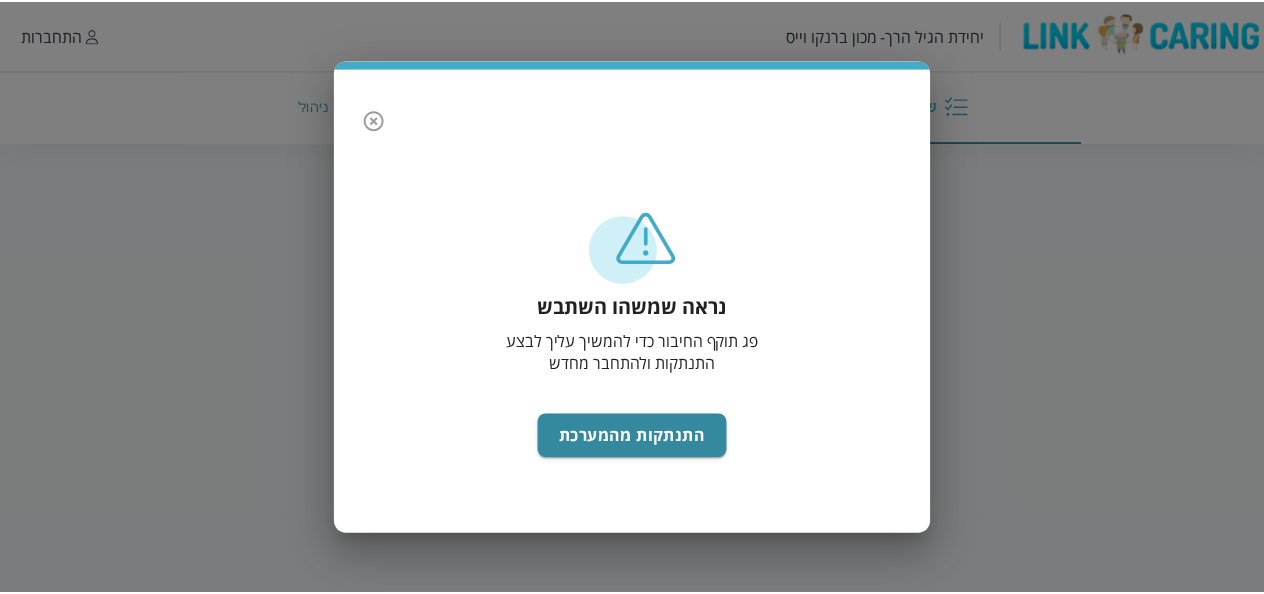 scroll, scrollTop: 0, scrollLeft: 0, axis: both 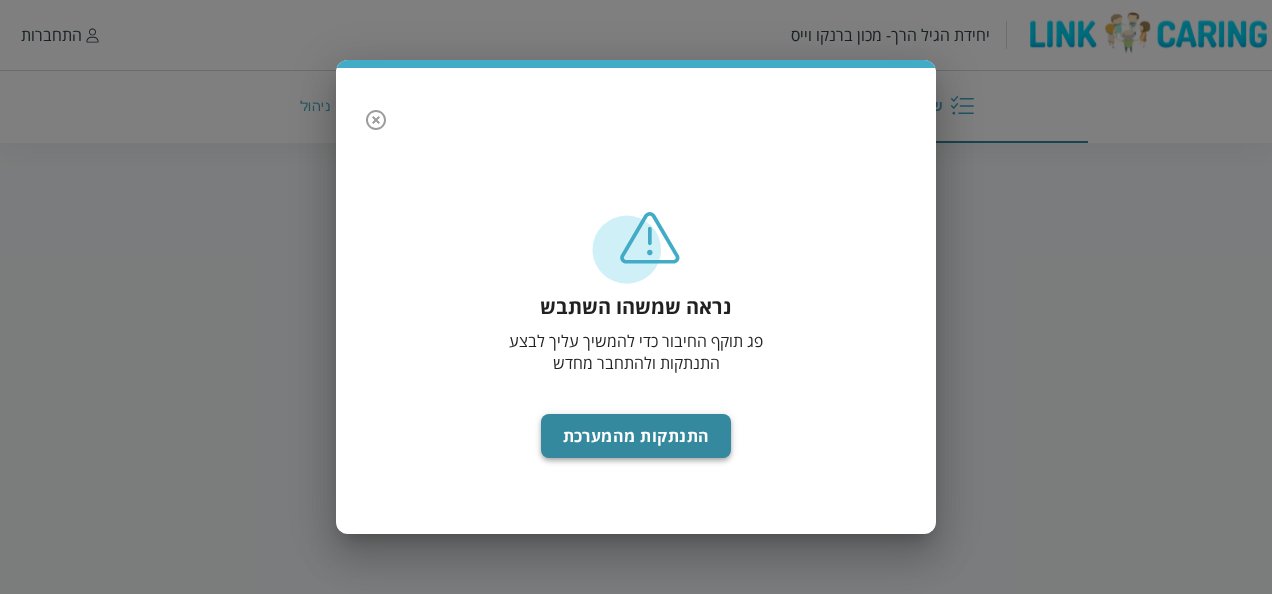 click on "התנתקות מהמערכת" at bounding box center [636, 436] 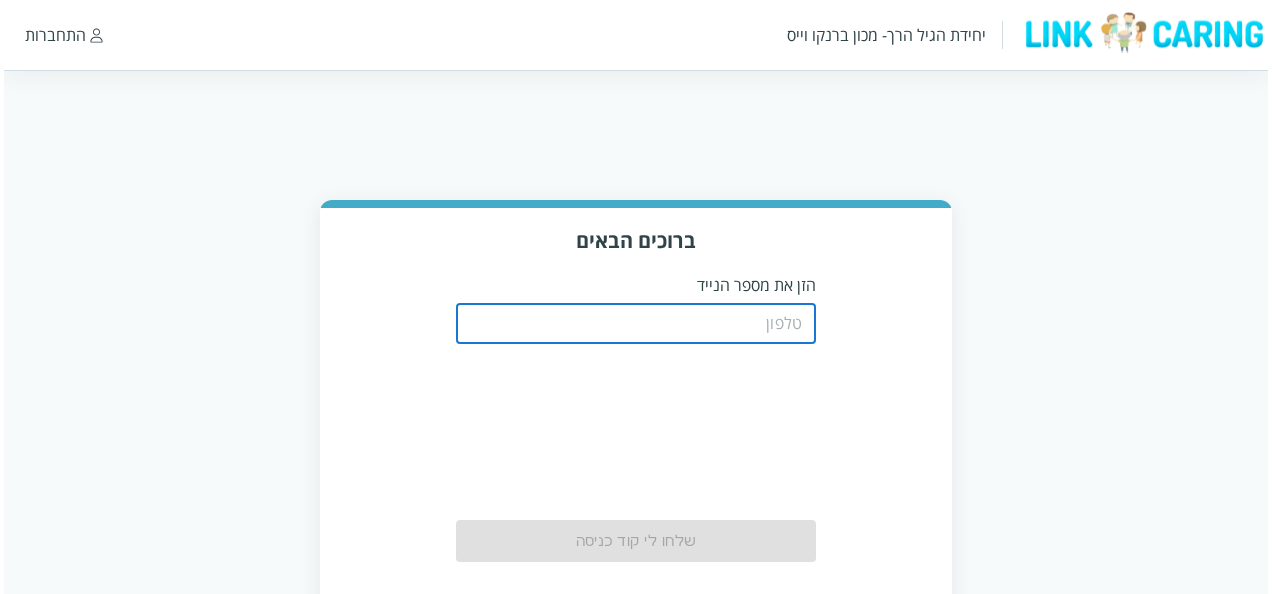 scroll, scrollTop: 0, scrollLeft: 0, axis: both 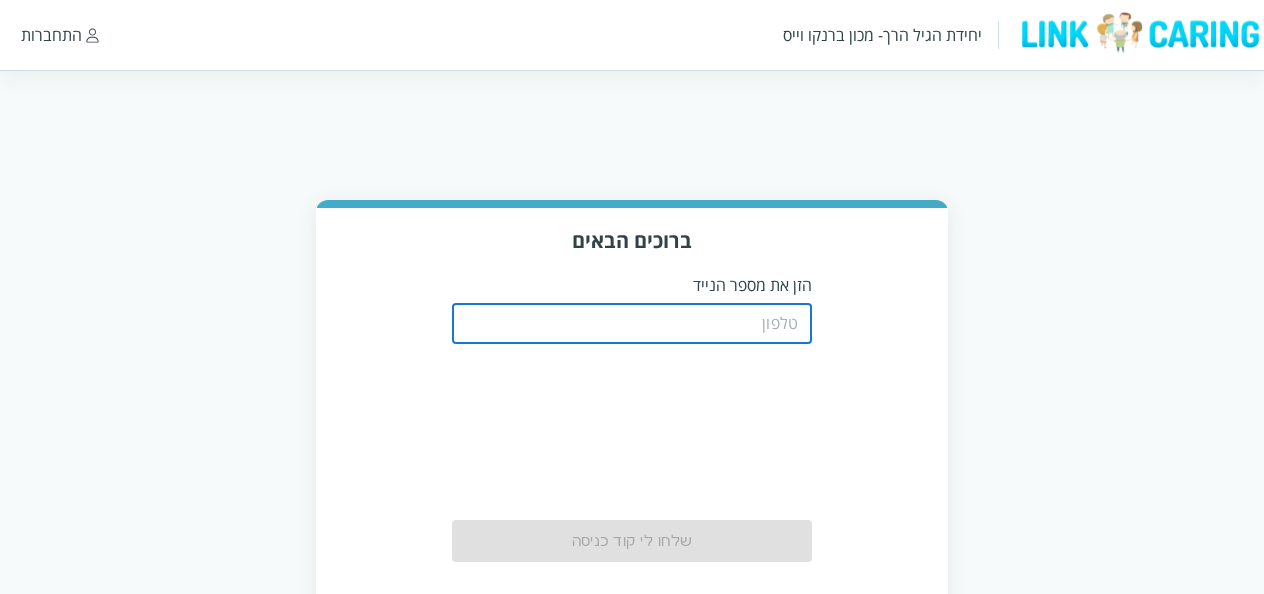 type on "0523381588" 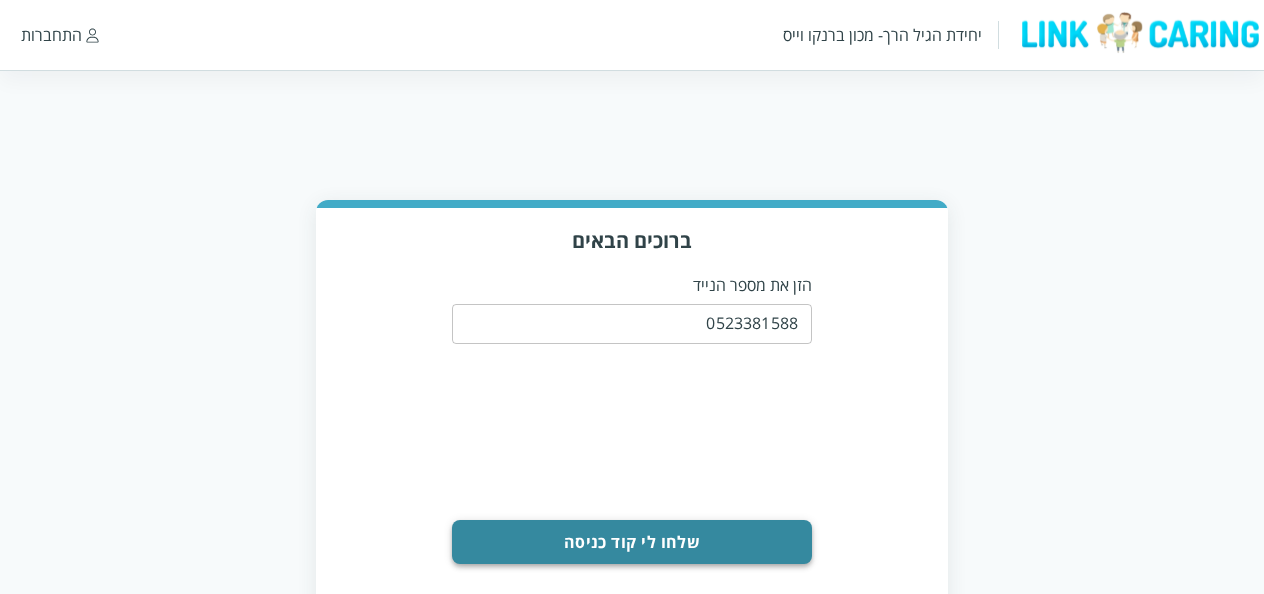 click on "שלחו לי קוד כניסה" at bounding box center (632, 542) 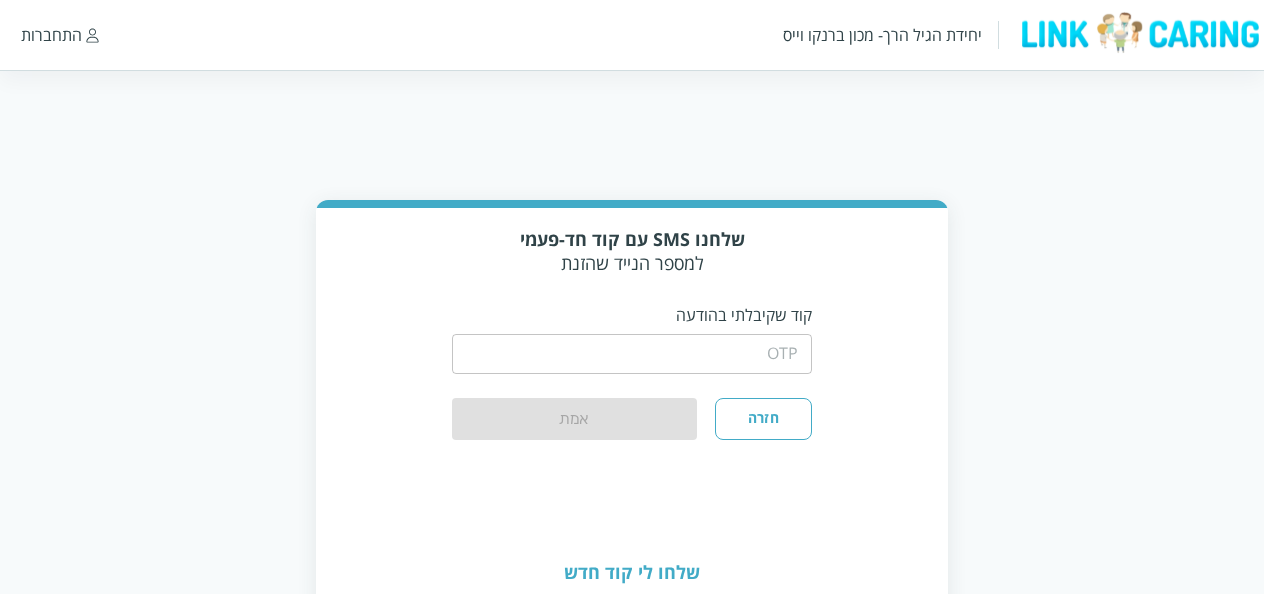 click at bounding box center [632, 354] 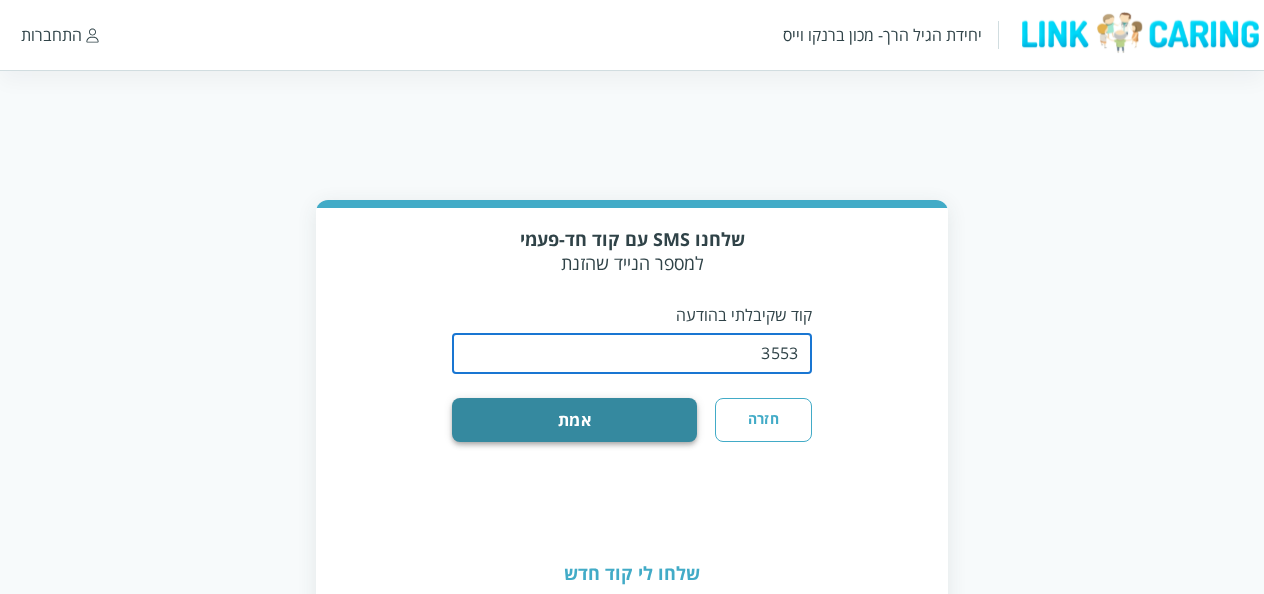 type on "3553" 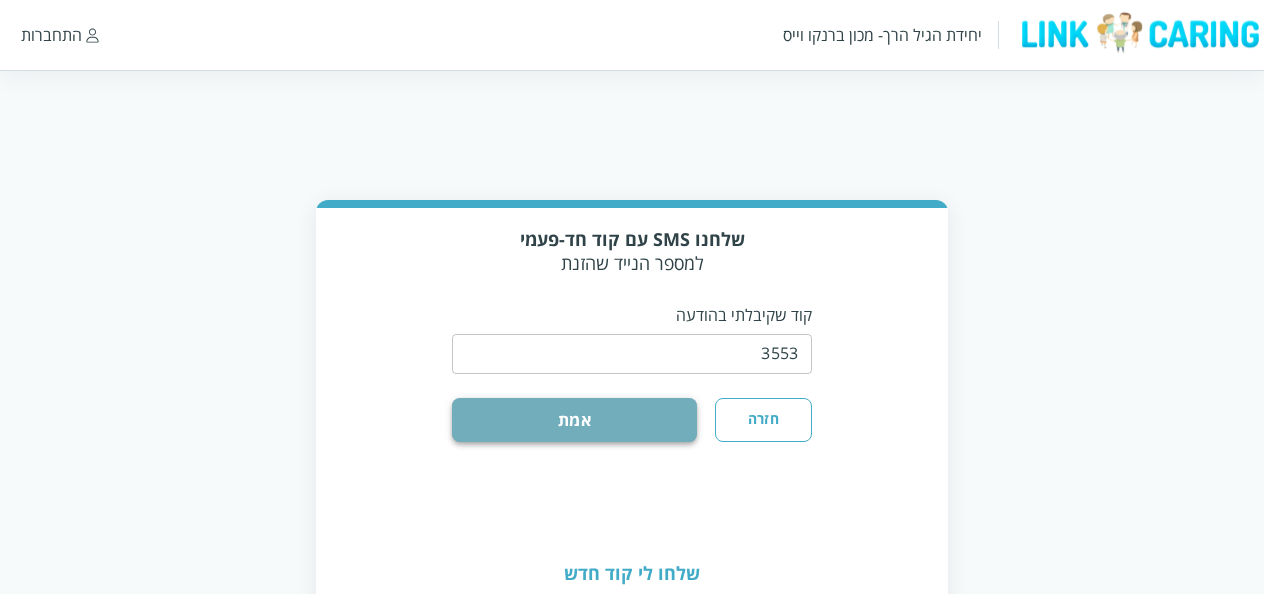 click on "אמת" at bounding box center [574, 420] 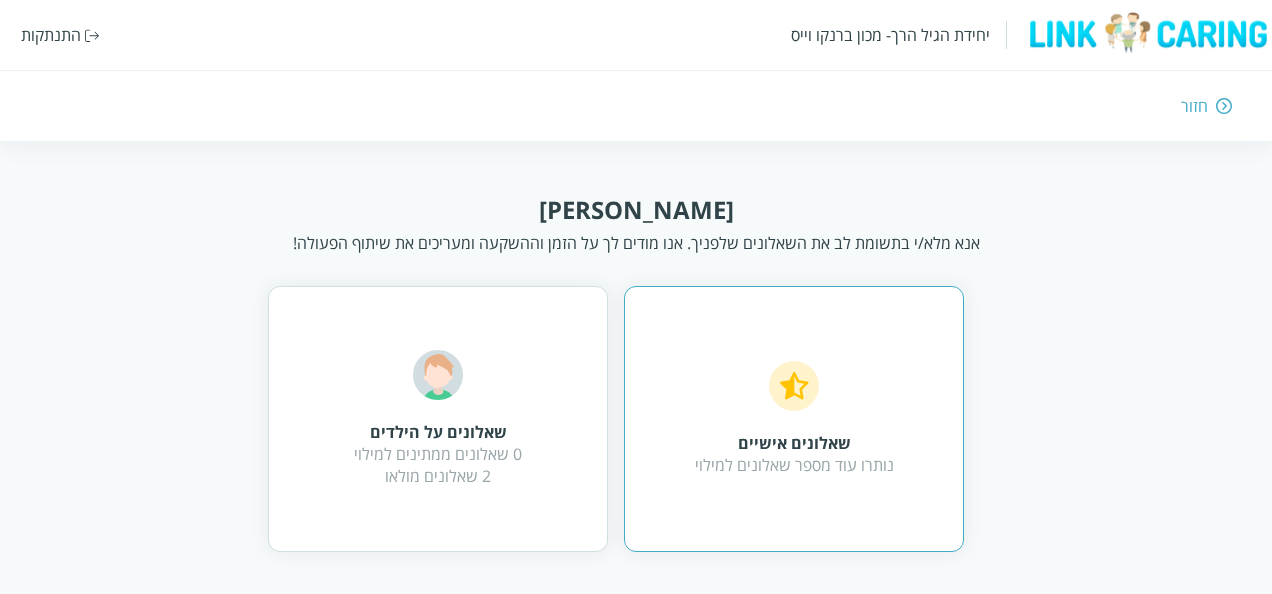 click on "שאלונים אישיים" at bounding box center (794, 443) 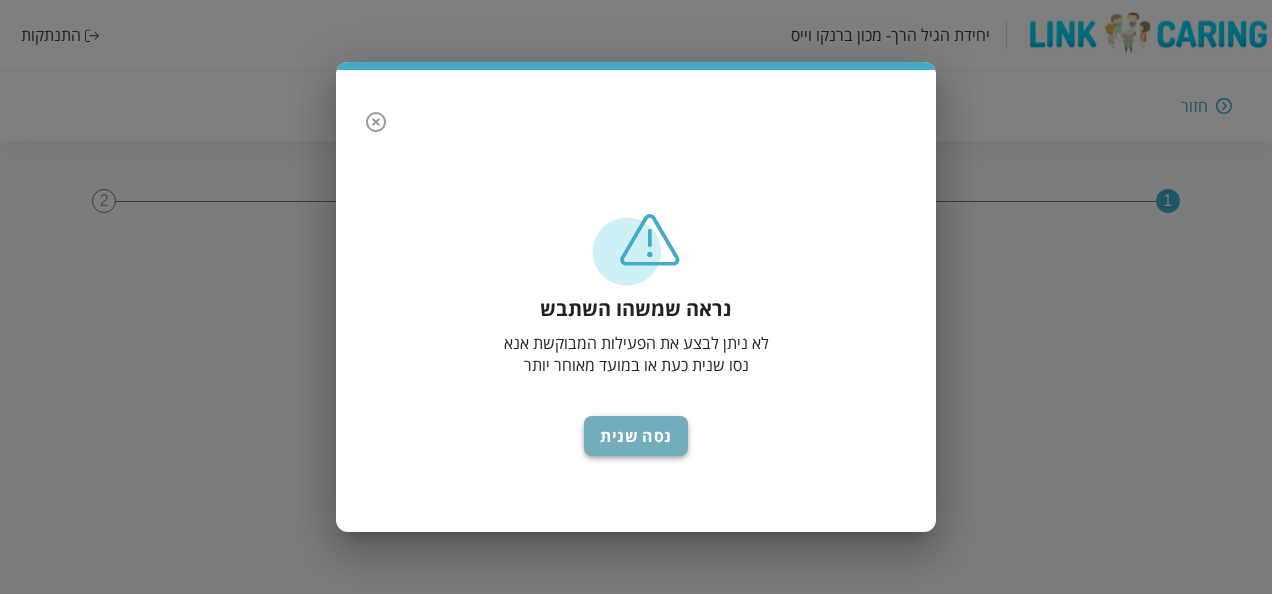 click on "נסה שנית" at bounding box center [636, 436] 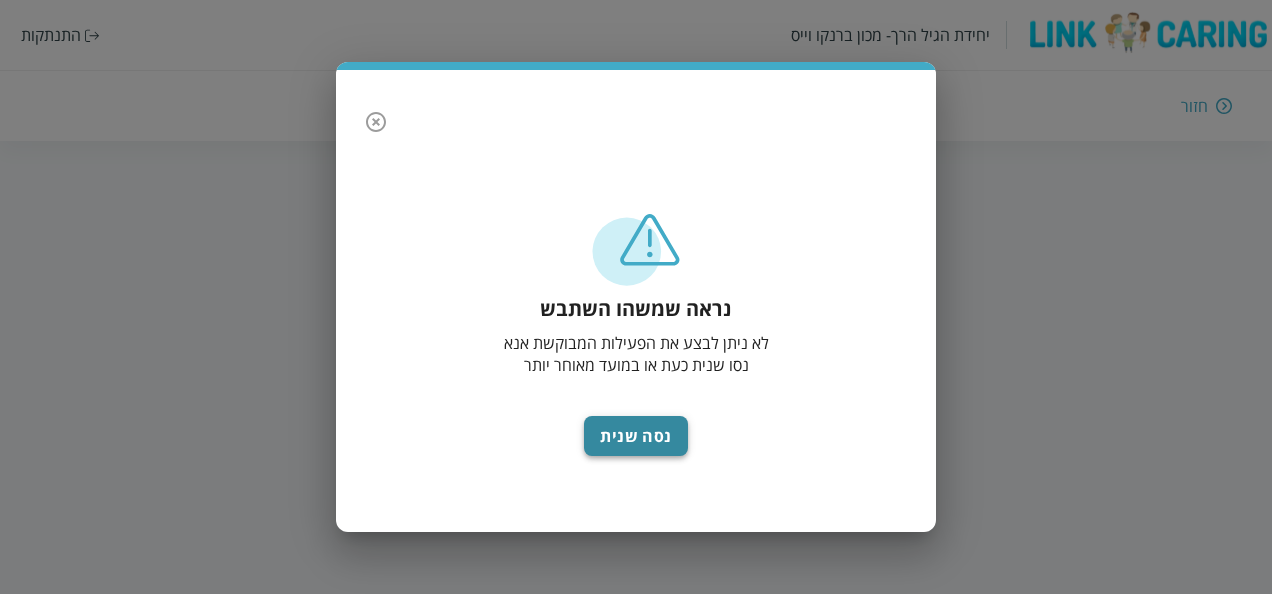 scroll, scrollTop: 0, scrollLeft: 0, axis: both 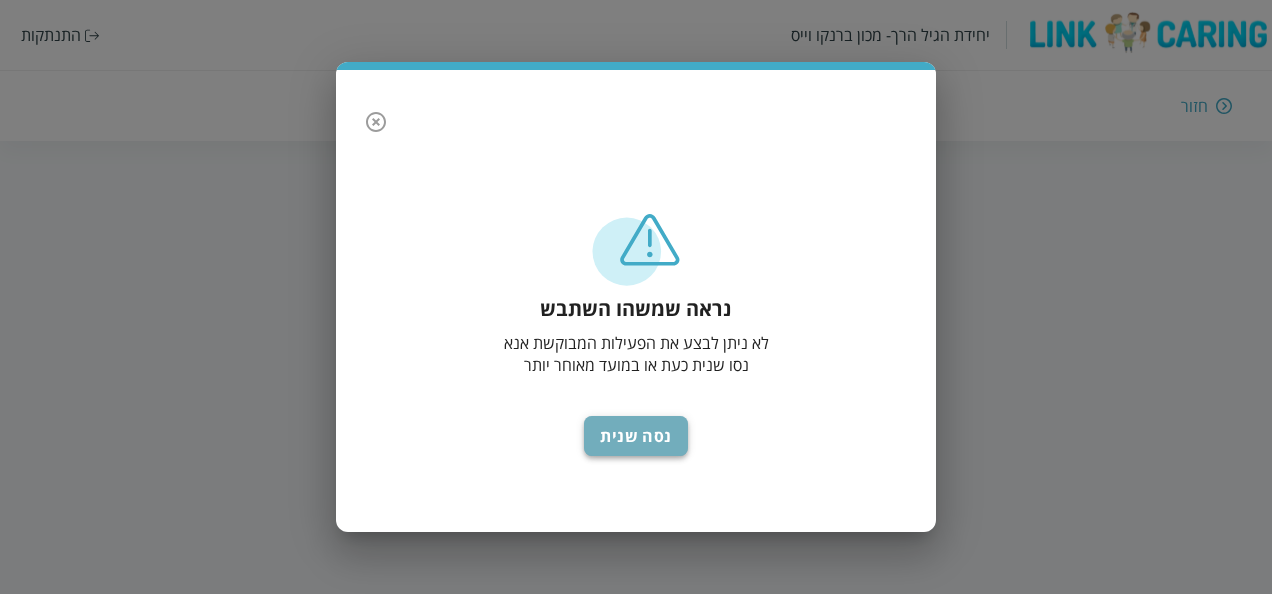 click on "נסה שנית" at bounding box center (636, 436) 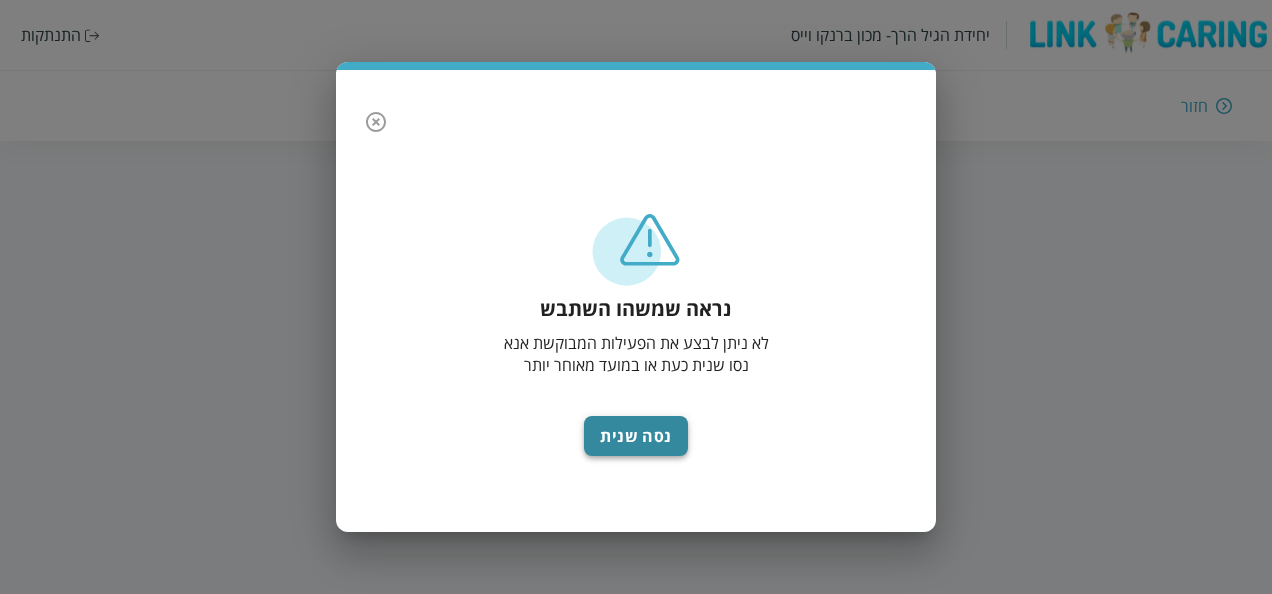 click on "נסה שנית" at bounding box center [636, 436] 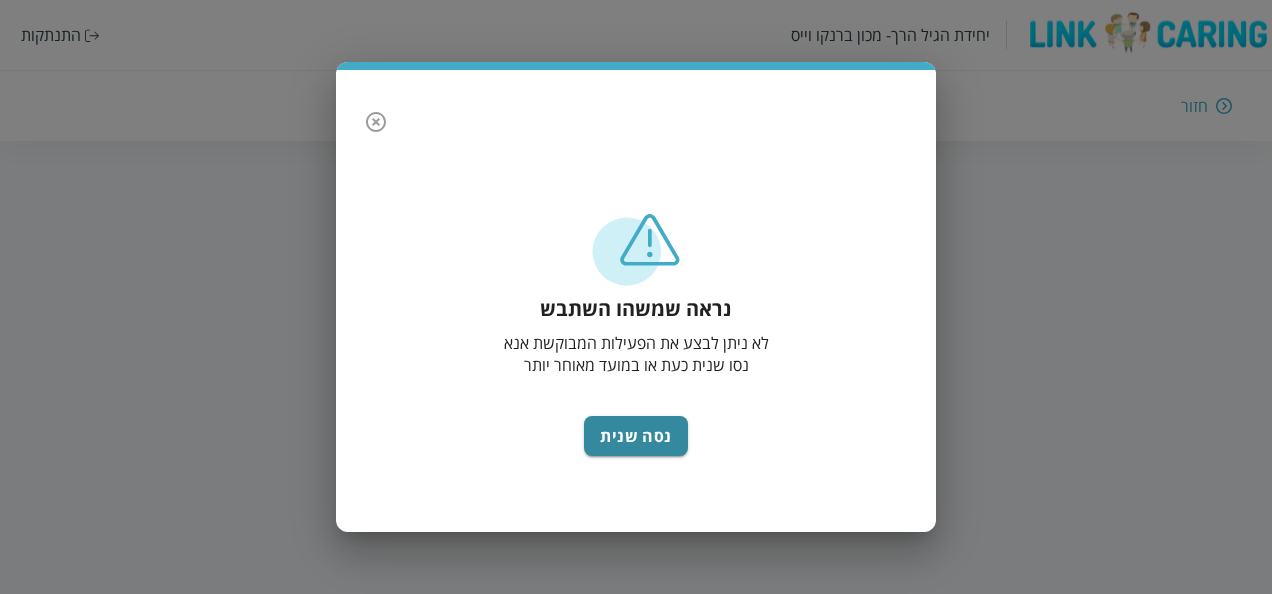 scroll, scrollTop: 0, scrollLeft: 0, axis: both 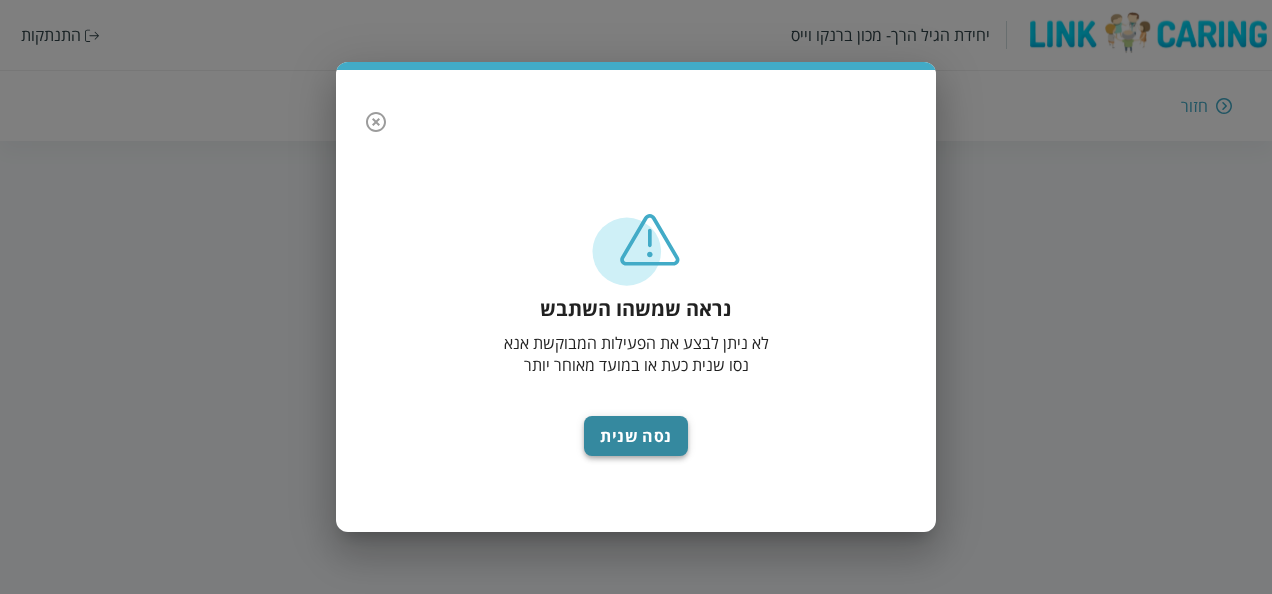 click on "נסה שנית" at bounding box center [636, 436] 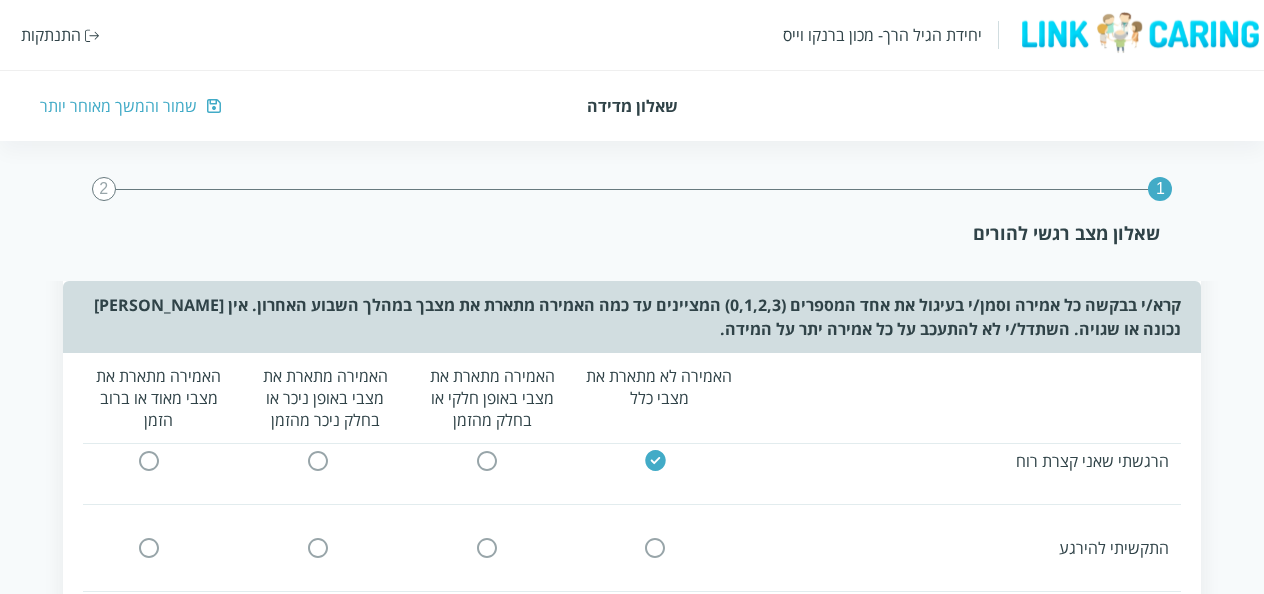 scroll, scrollTop: 1094, scrollLeft: 0, axis: vertical 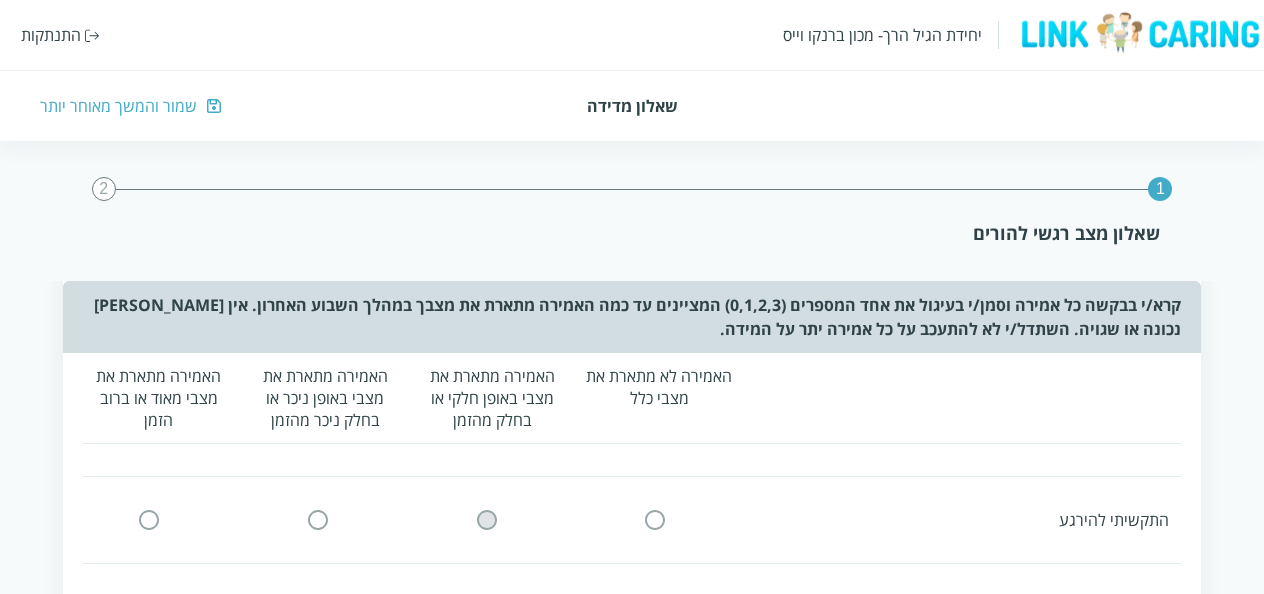 click at bounding box center (487, 519) 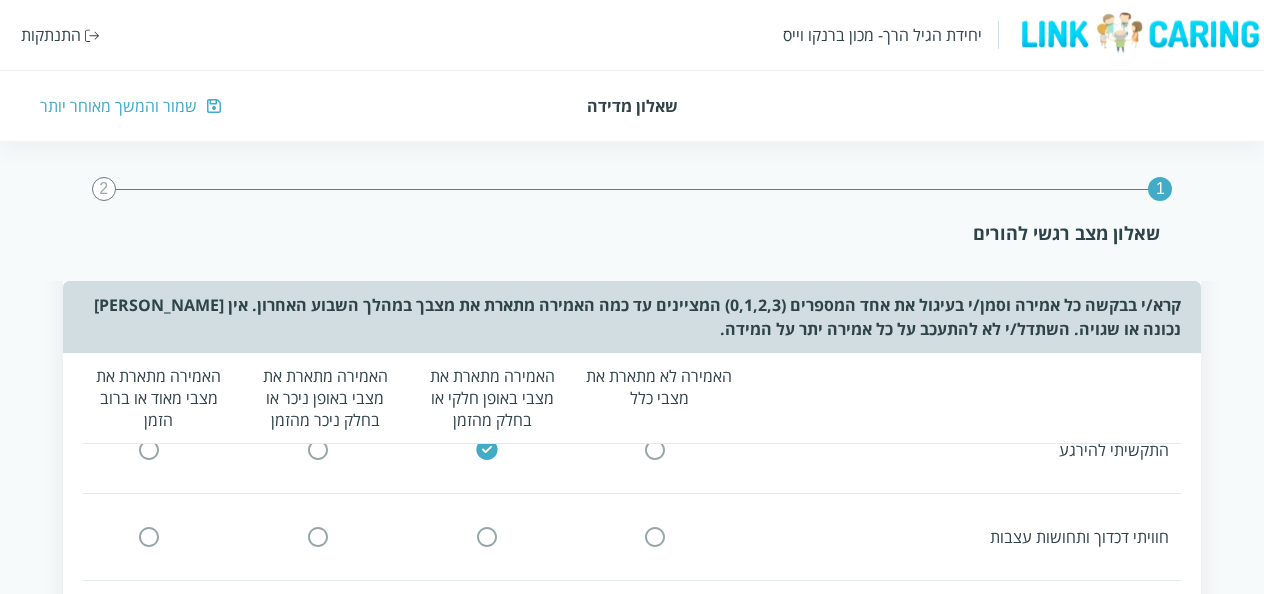 scroll, scrollTop: 1194, scrollLeft: 0, axis: vertical 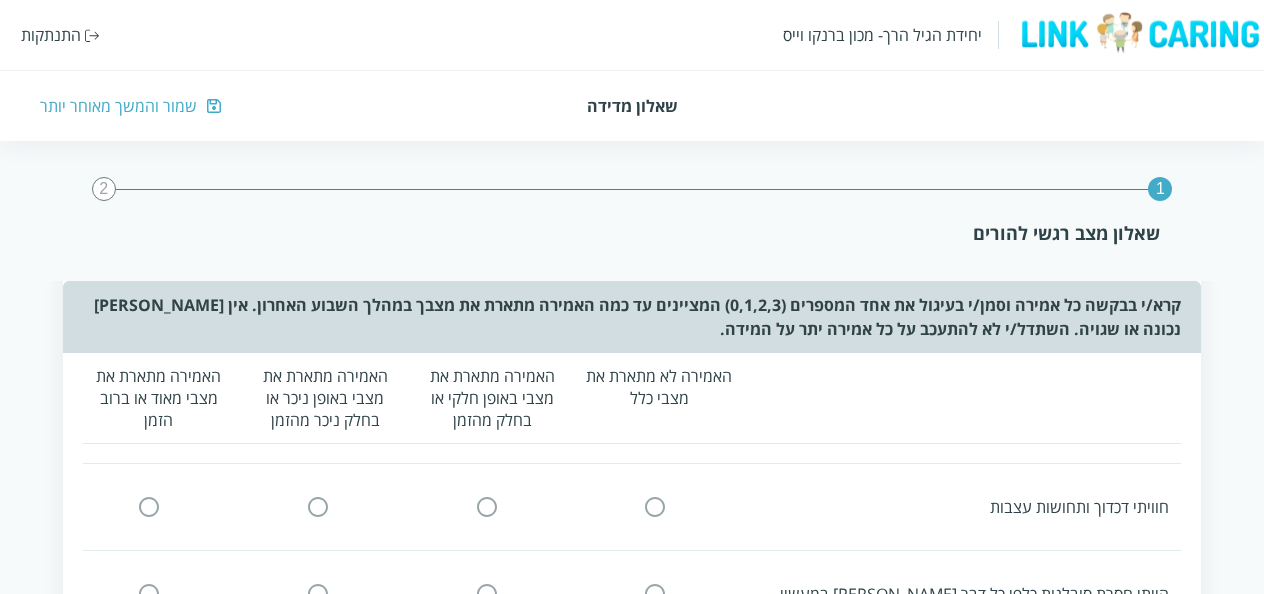 click at bounding box center (655, 506) 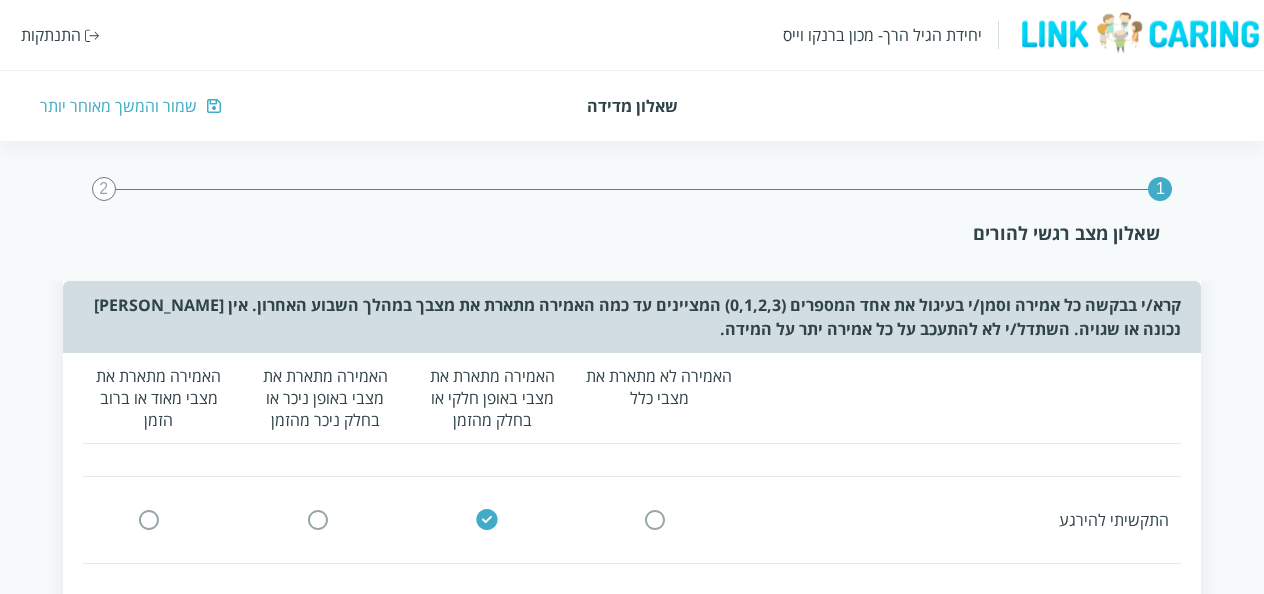 click at bounding box center [655, 519] 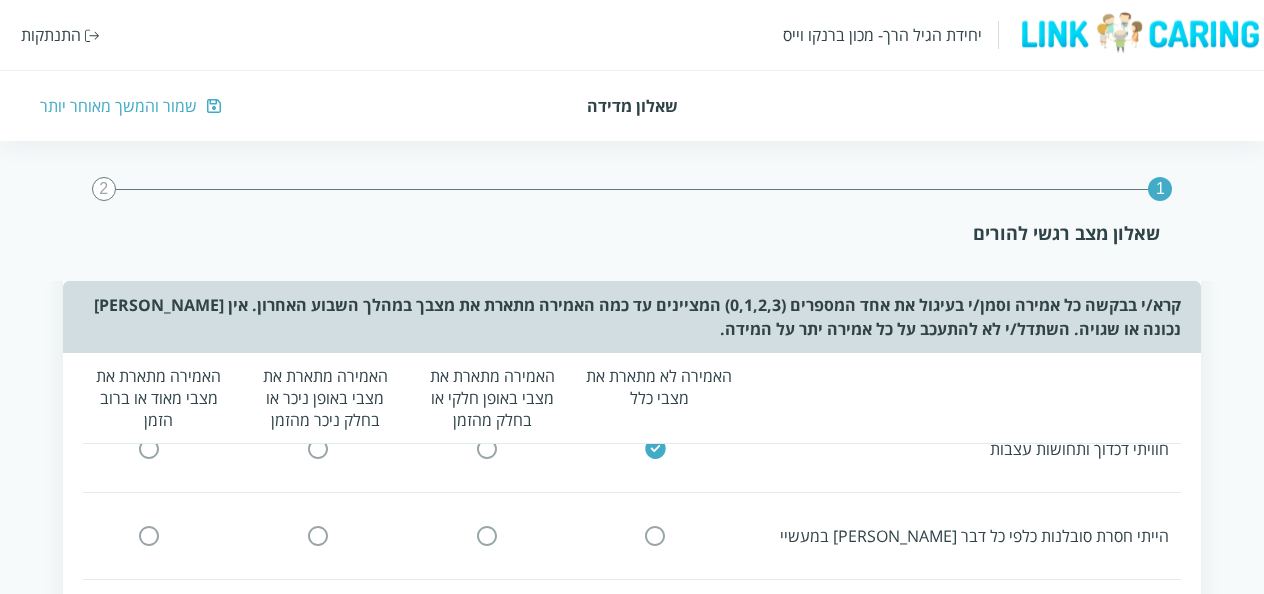 scroll, scrollTop: 1294, scrollLeft: 0, axis: vertical 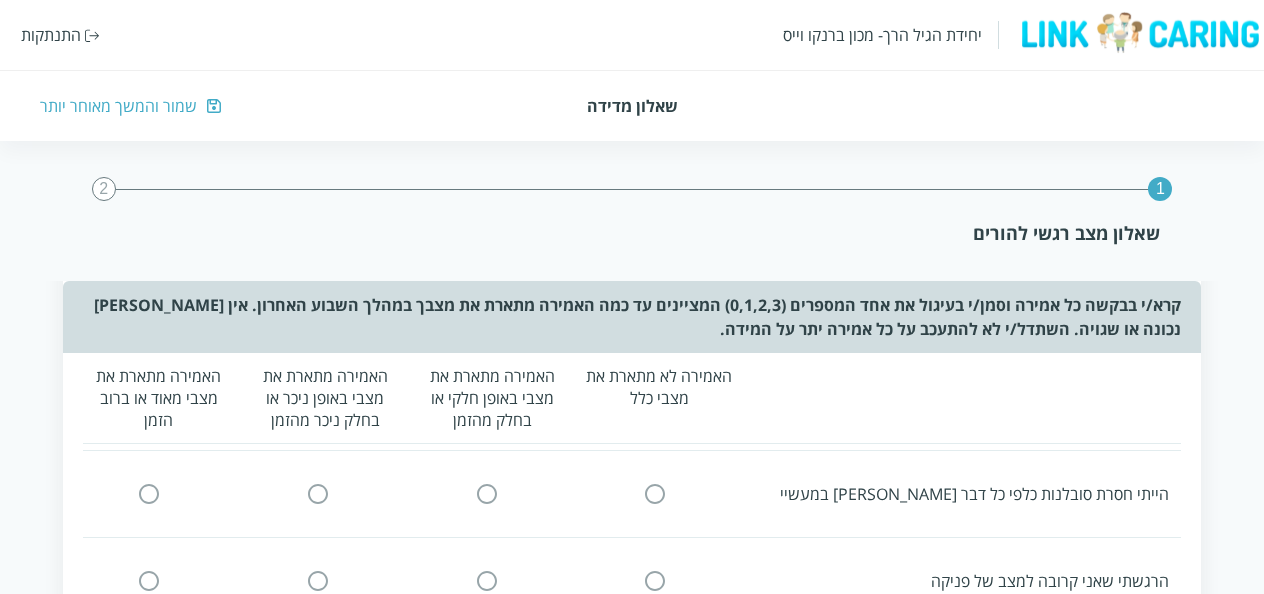 click at bounding box center (655, 493) 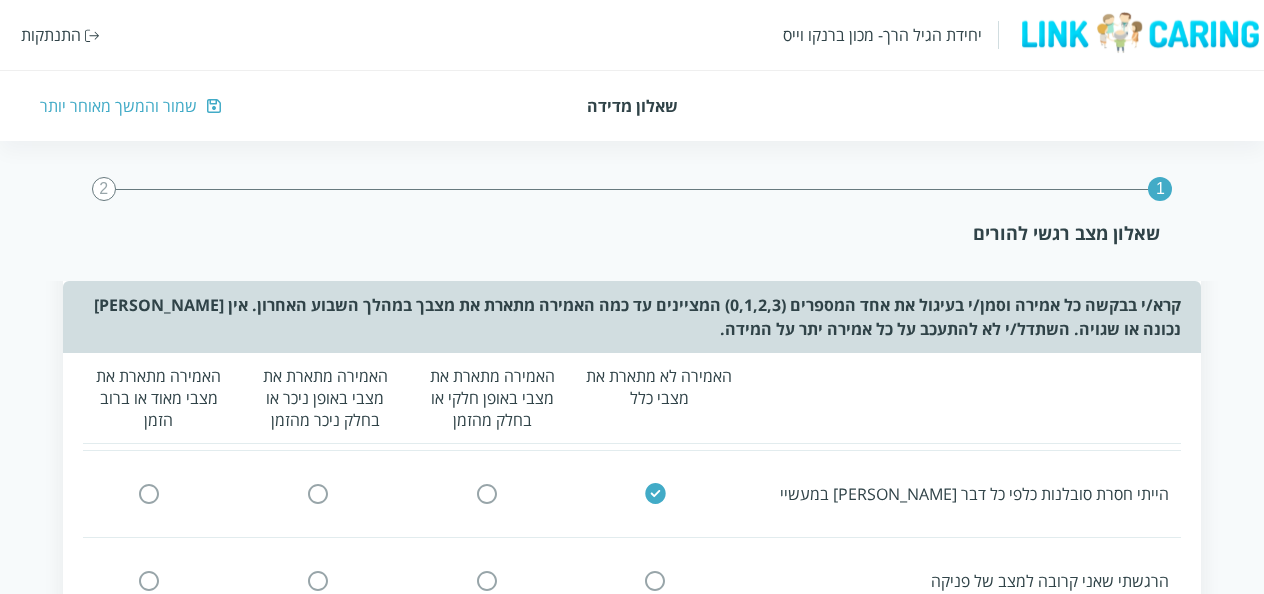 click at bounding box center (655, 581) 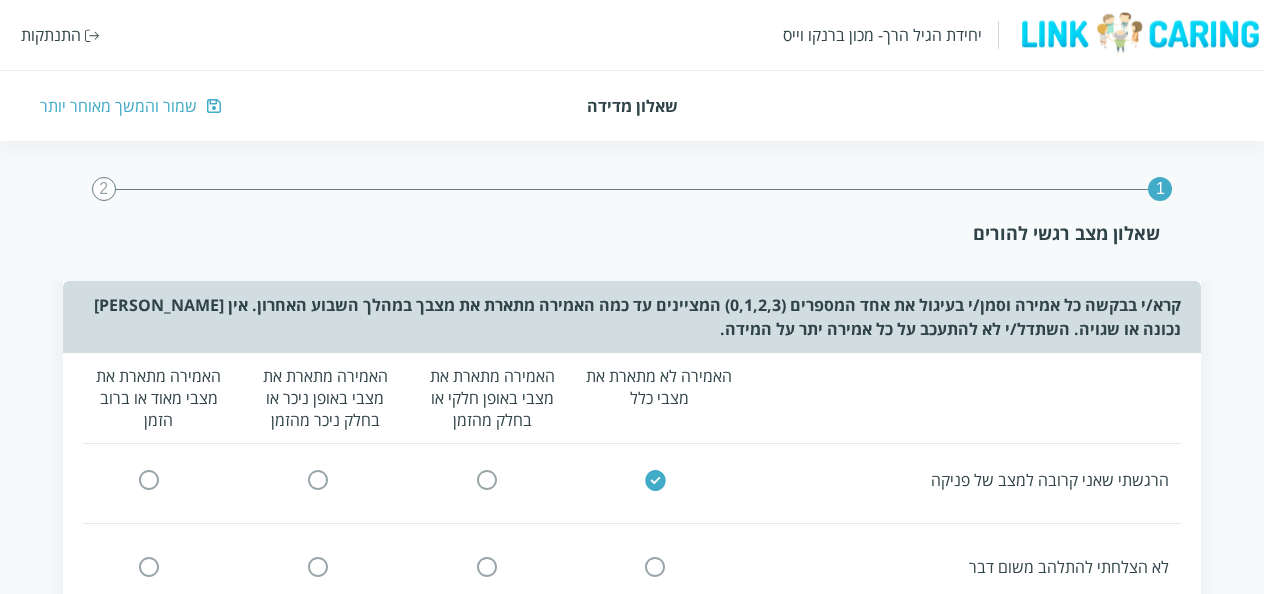 scroll, scrollTop: 1494, scrollLeft: 0, axis: vertical 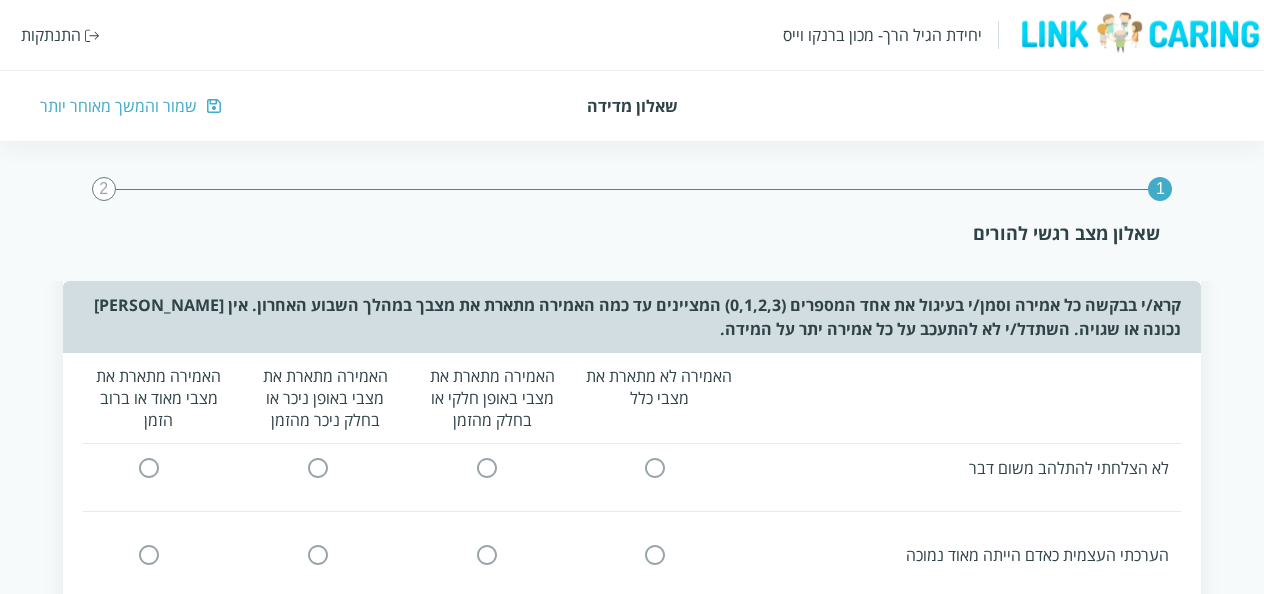 click at bounding box center (655, 468) 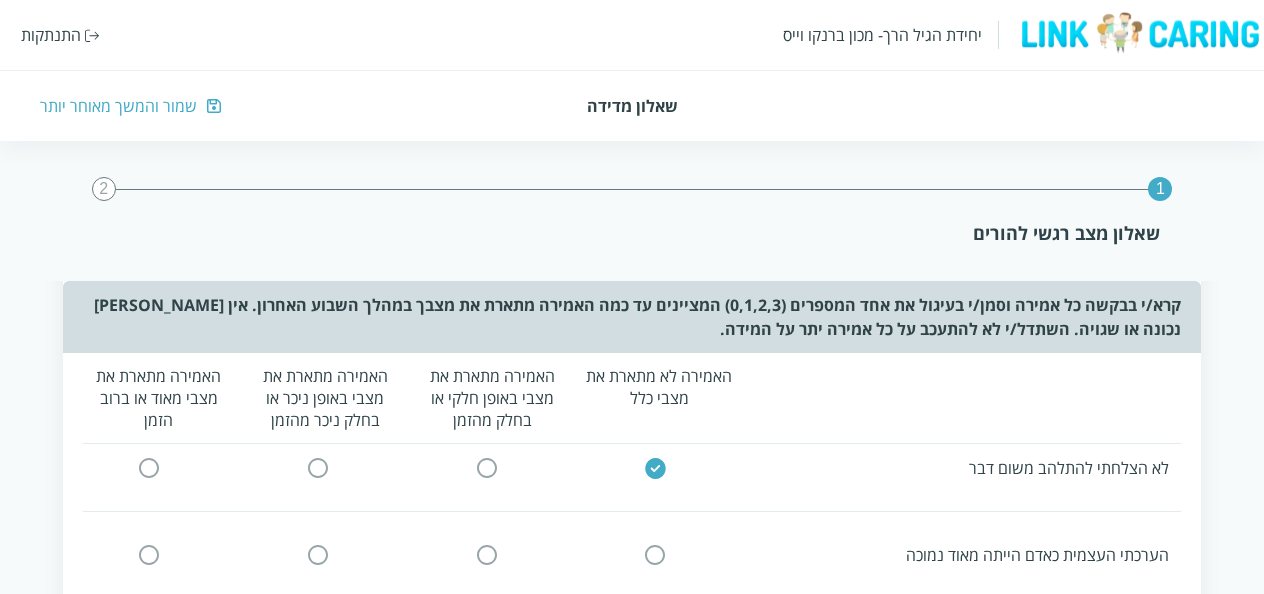 click on "הערכתי העצמית כאדם הייתה מאוד נמוכה" at bounding box center [626, 555] 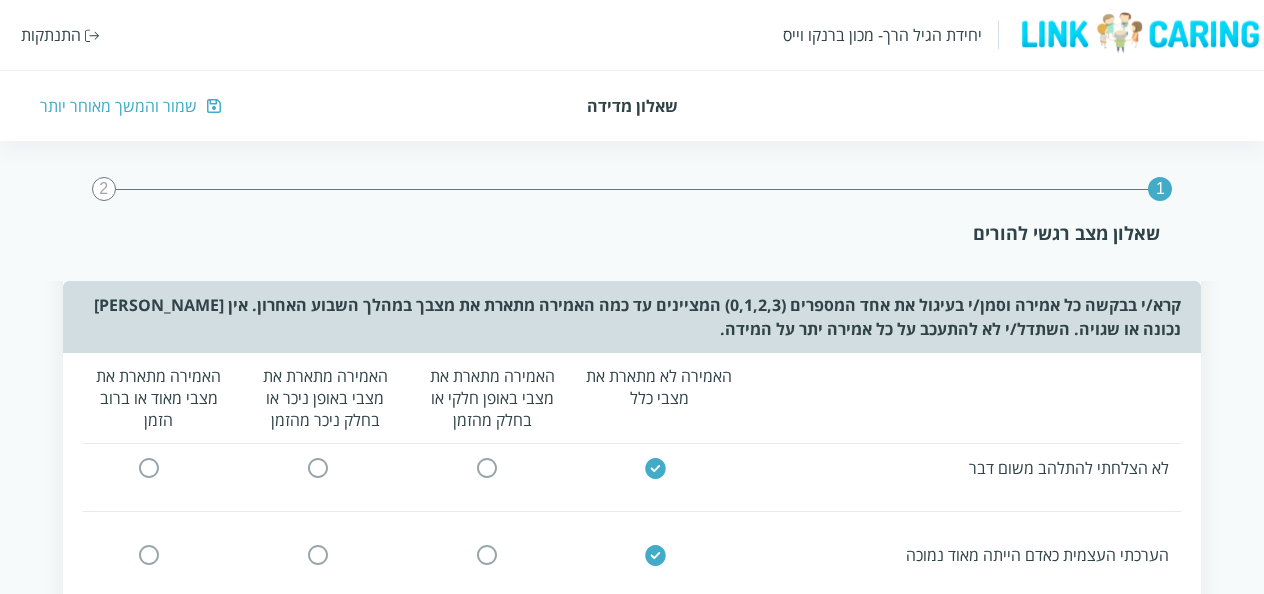 scroll, scrollTop: 1594, scrollLeft: 0, axis: vertical 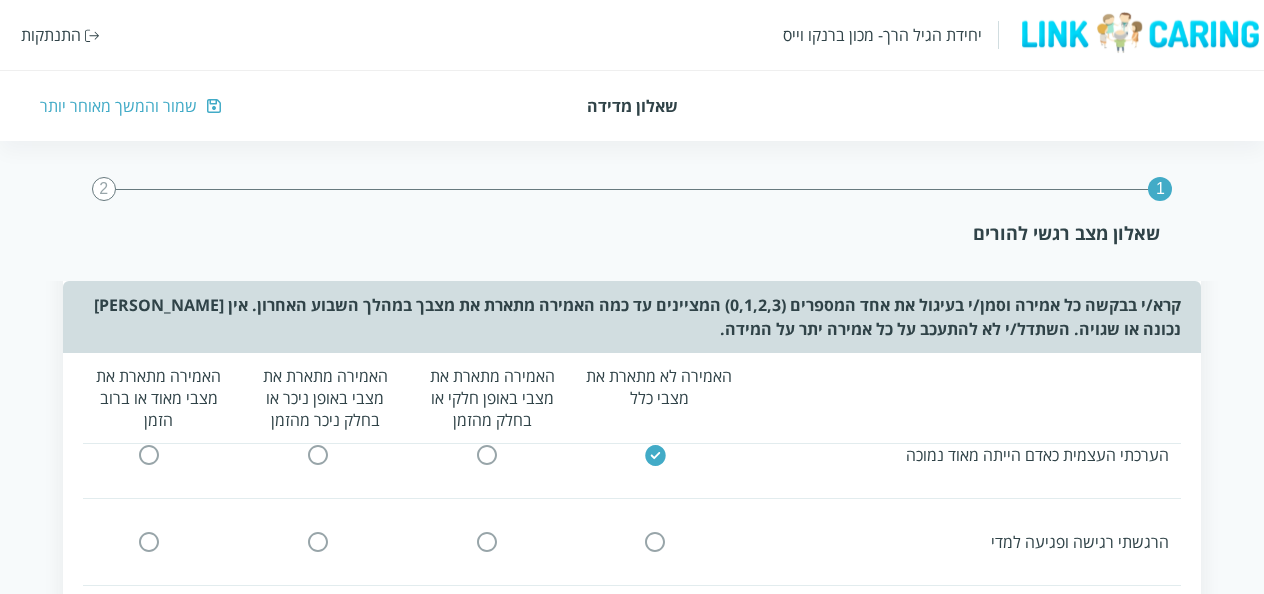 click at bounding box center [655, 542] 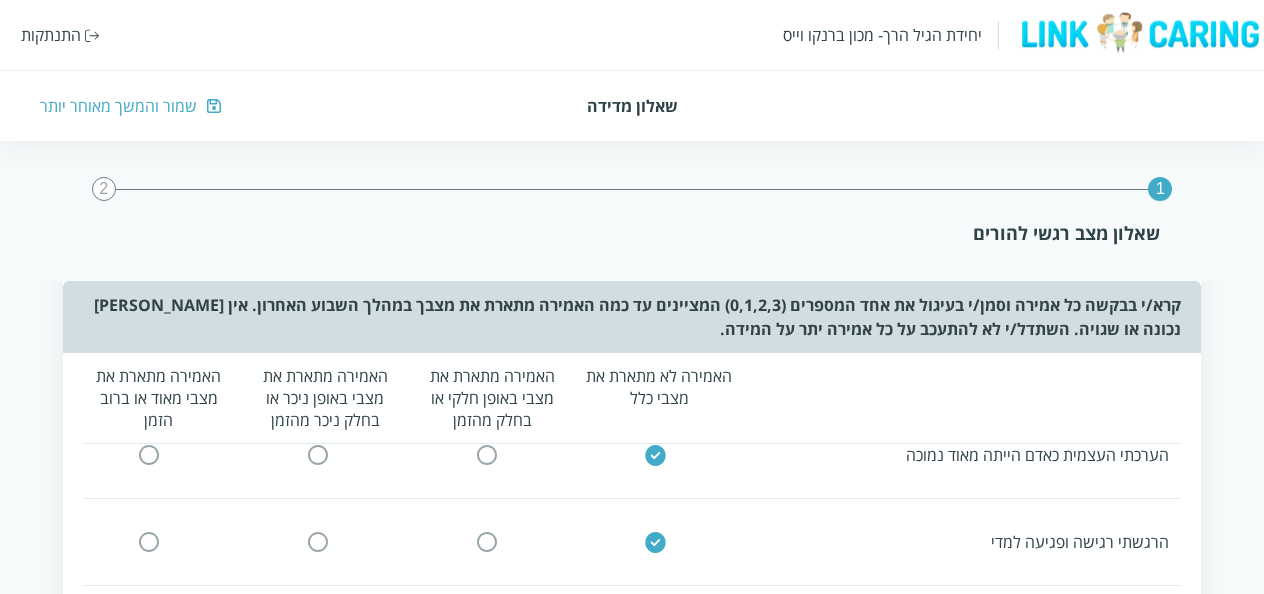 scroll, scrollTop: 1694, scrollLeft: 0, axis: vertical 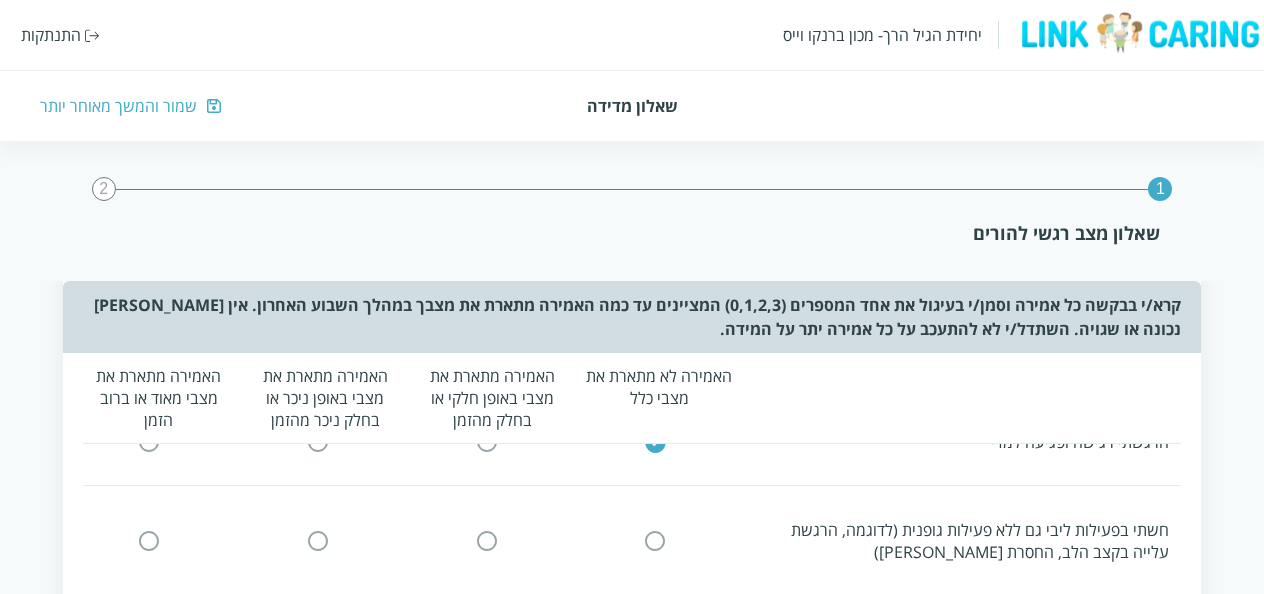 click 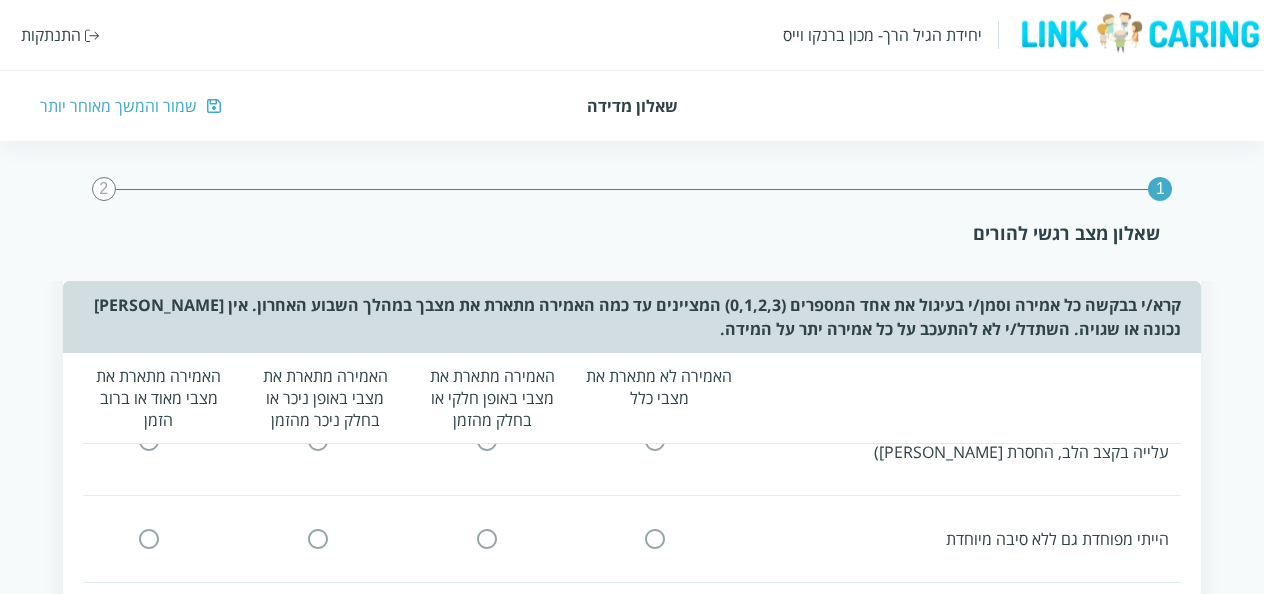 scroll, scrollTop: 1694, scrollLeft: 0, axis: vertical 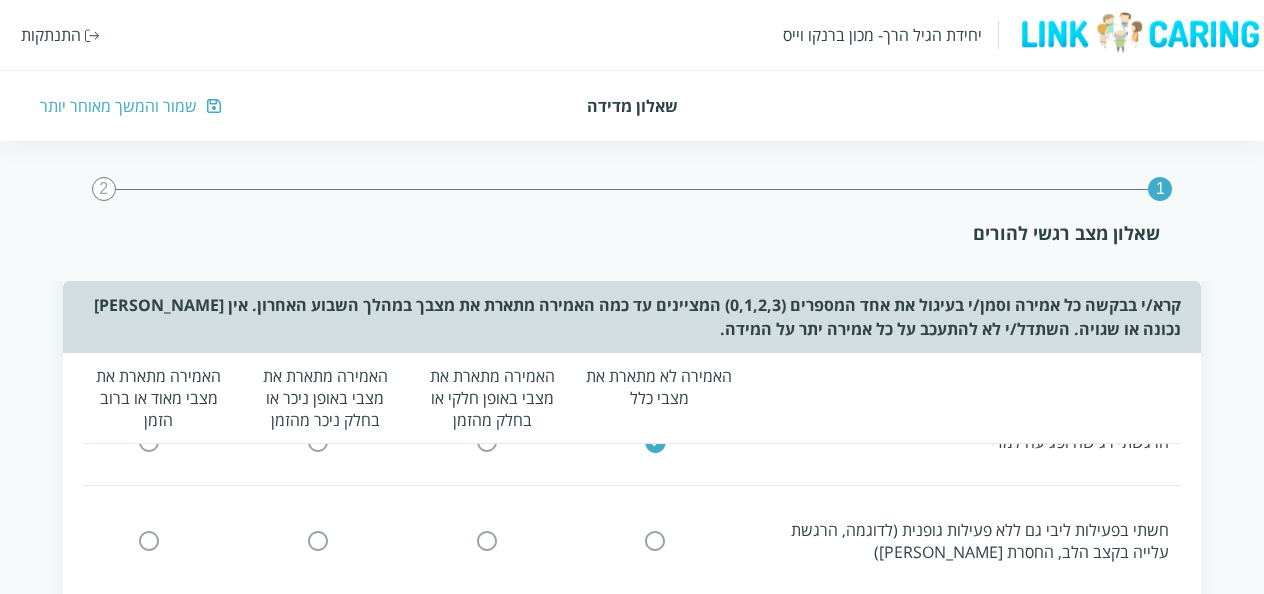 click at bounding box center [487, 540] 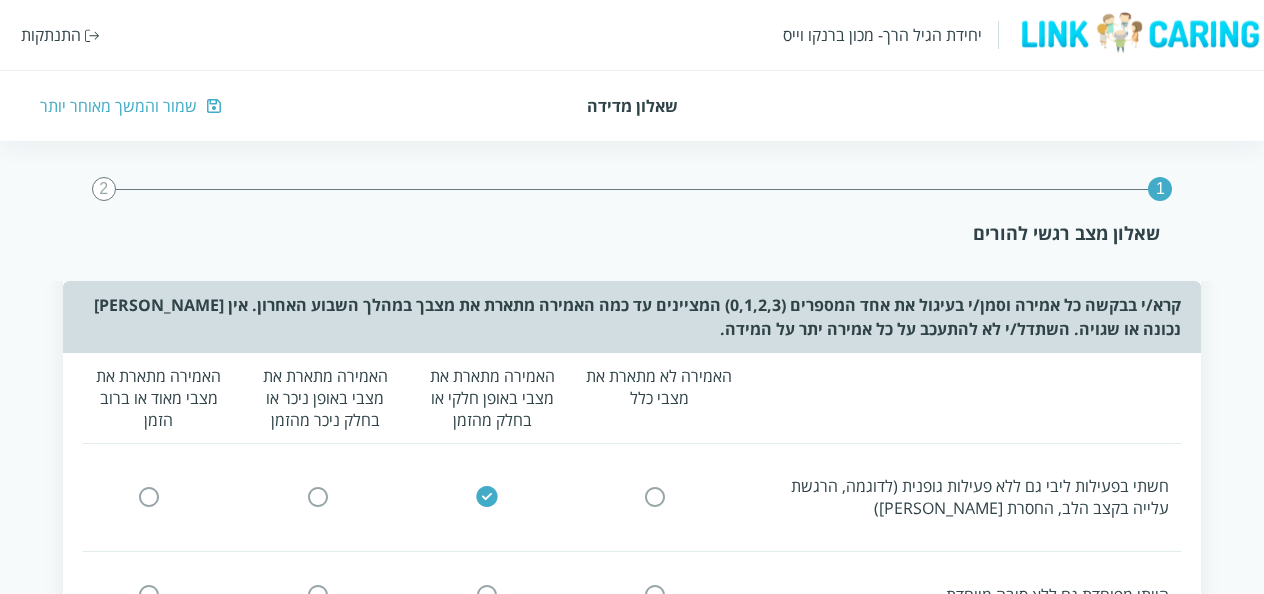 scroll, scrollTop: 1794, scrollLeft: 0, axis: vertical 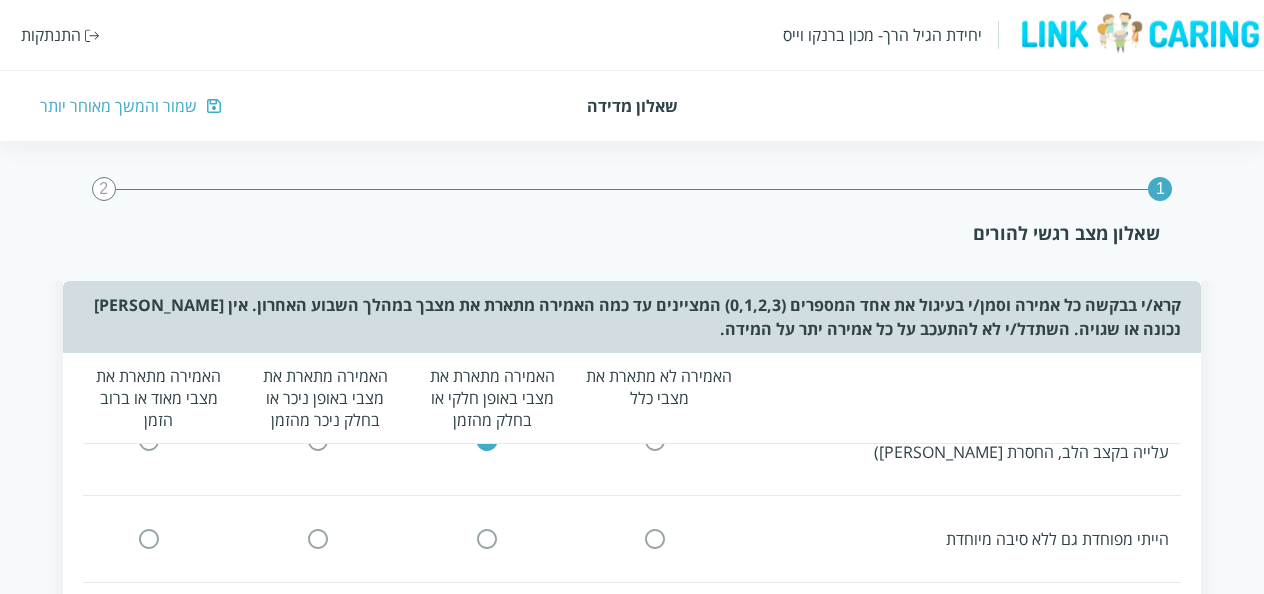 click at bounding box center [655, 538] 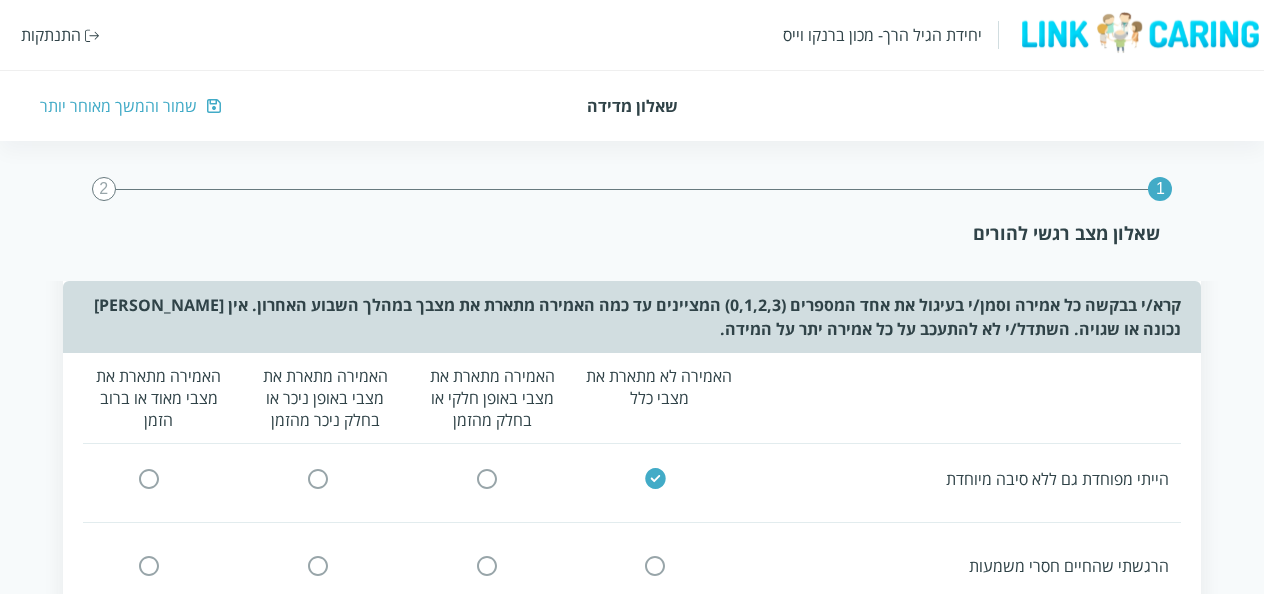 scroll, scrollTop: 1794, scrollLeft: 0, axis: vertical 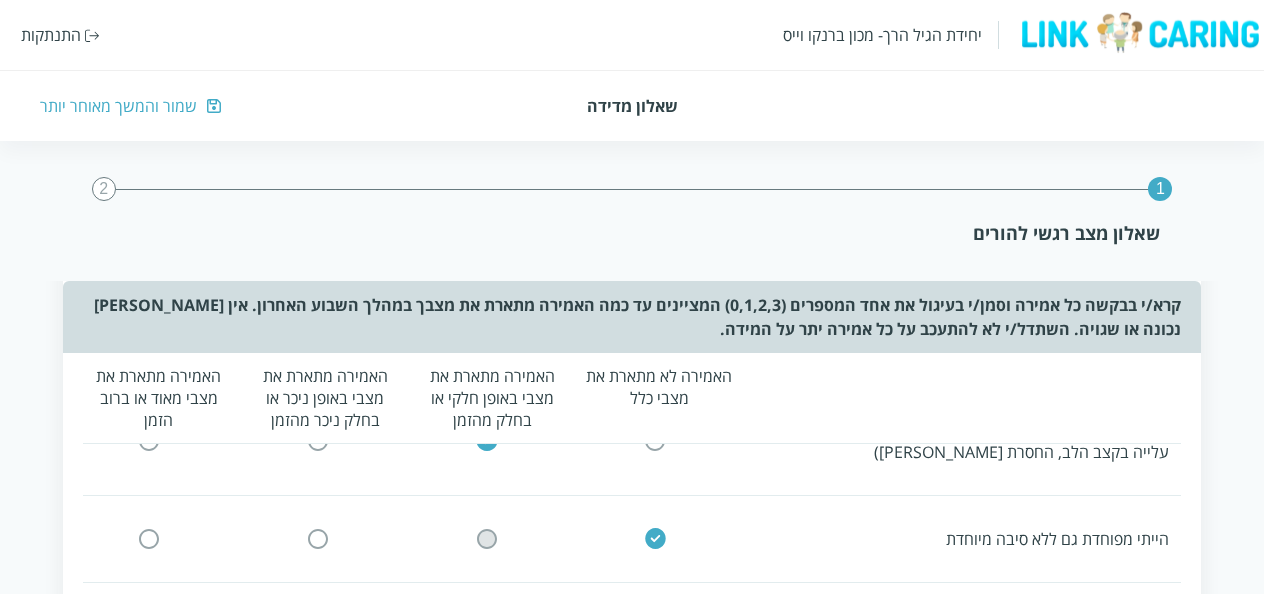 click at bounding box center [487, 538] 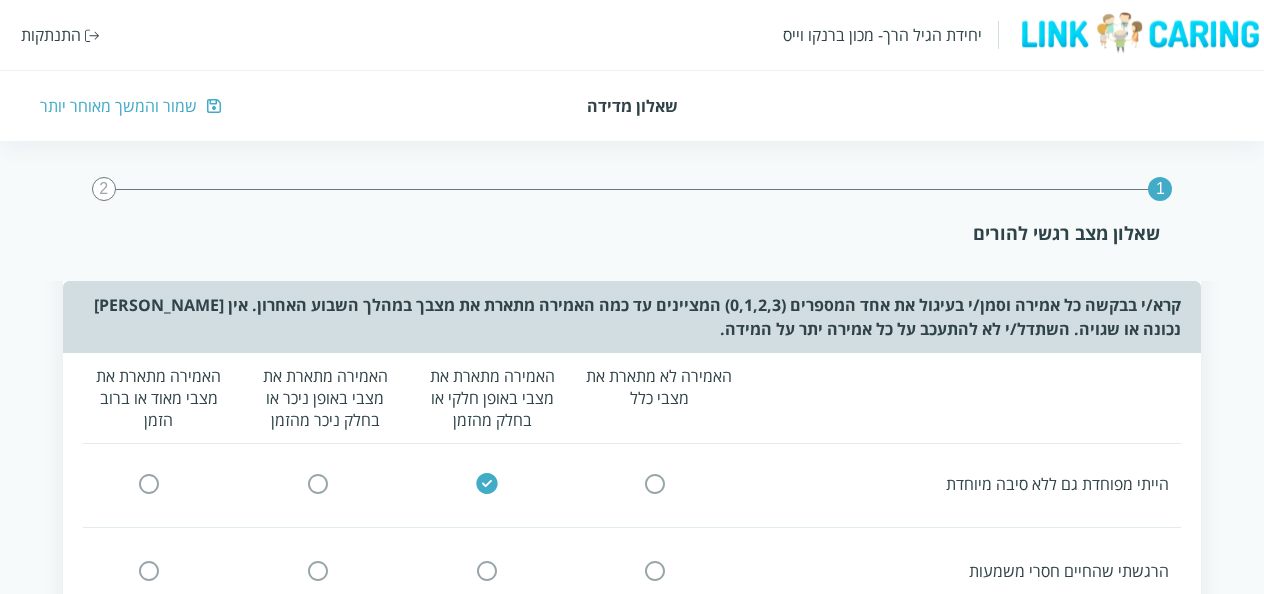 scroll, scrollTop: 1894, scrollLeft: 0, axis: vertical 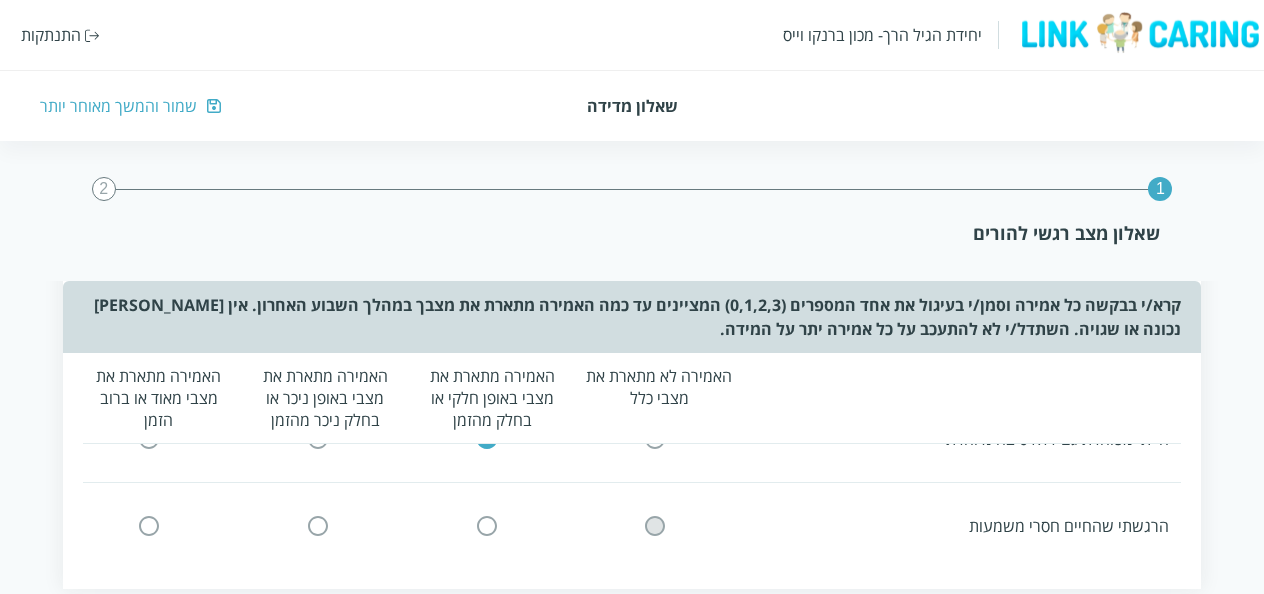 click at bounding box center [655, 525] 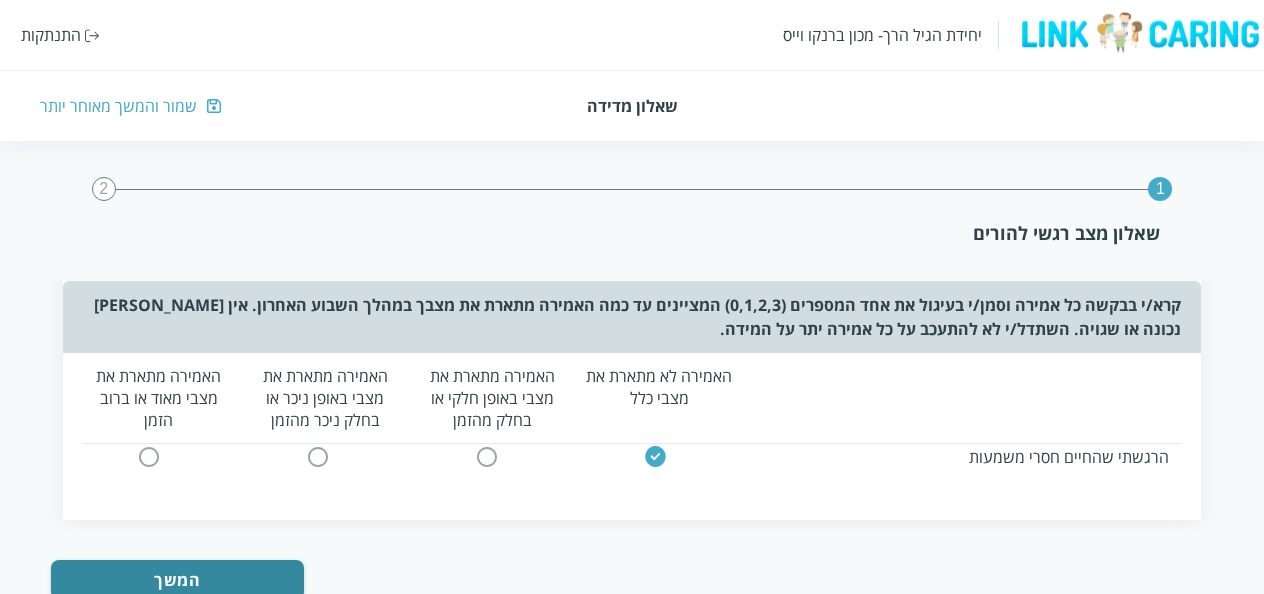 scroll, scrollTop: 1994, scrollLeft: 0, axis: vertical 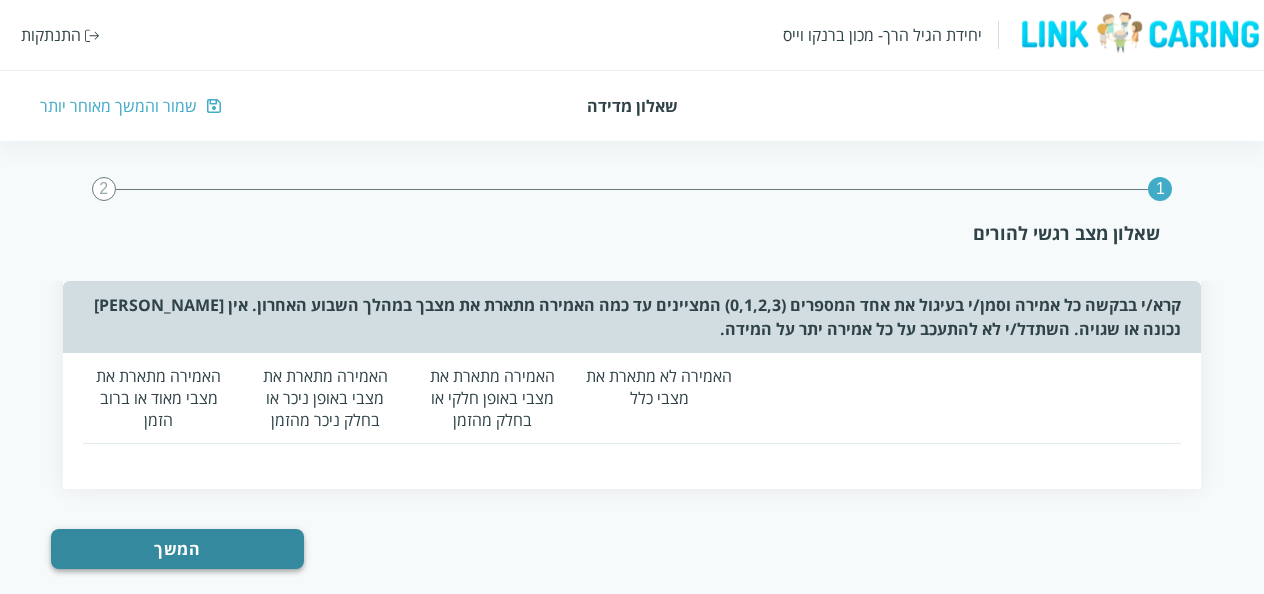 click on "המשך" at bounding box center (177, 549) 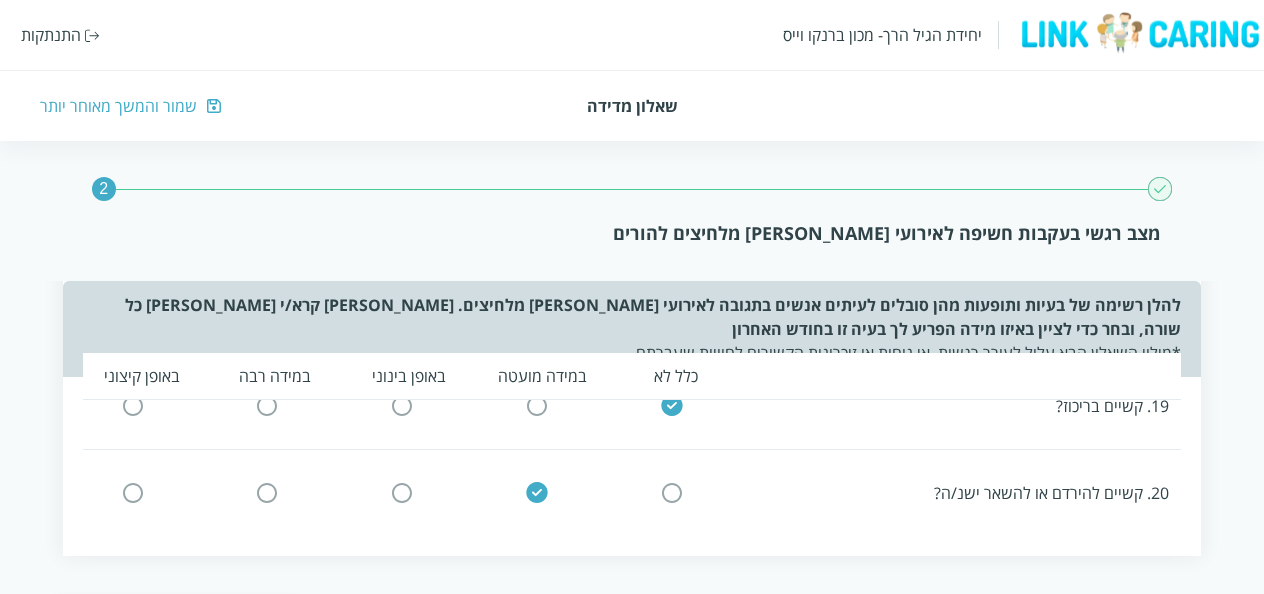 scroll, scrollTop: 2085, scrollLeft: 0, axis: vertical 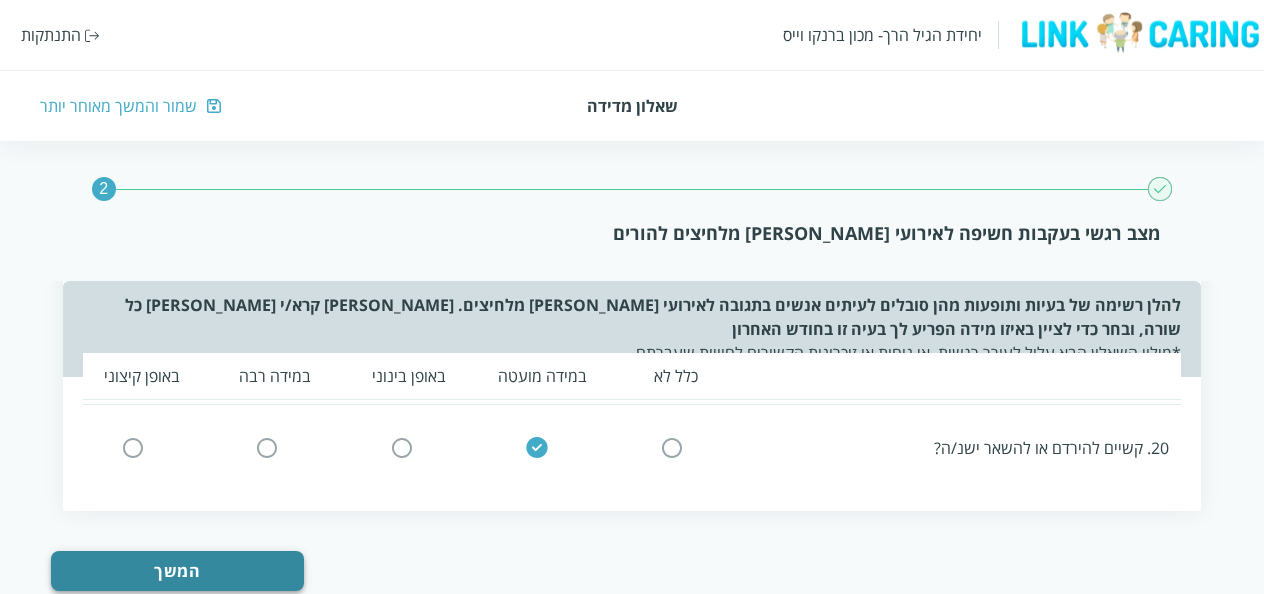 click on "המשך" at bounding box center [177, 571] 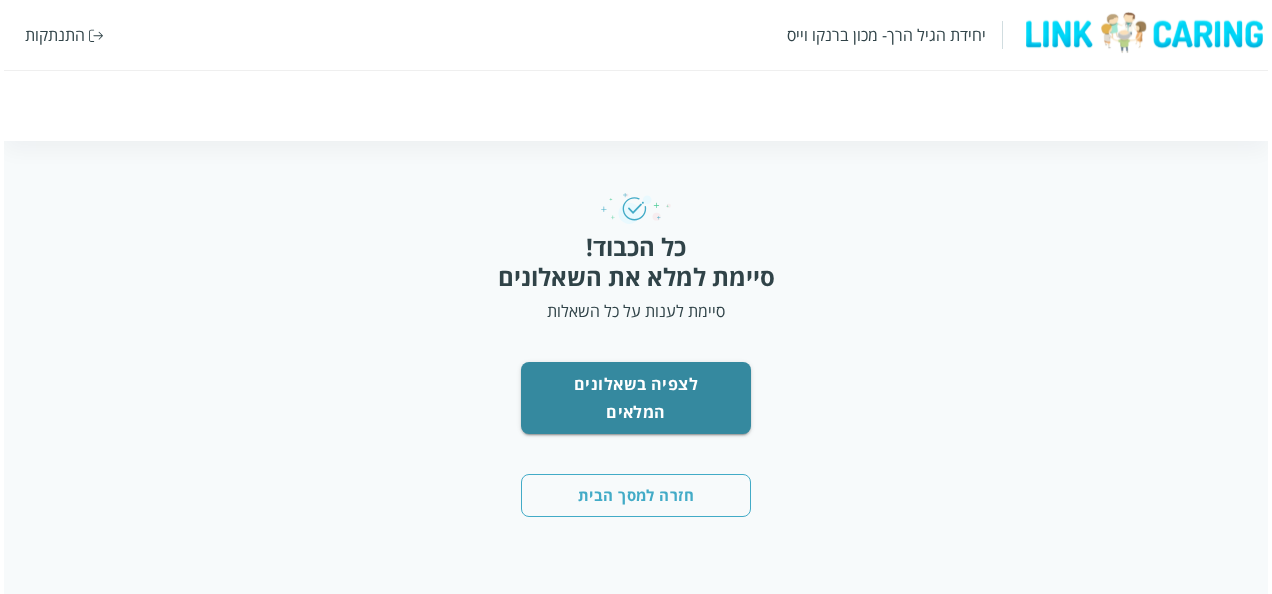 scroll, scrollTop: 0, scrollLeft: 0, axis: both 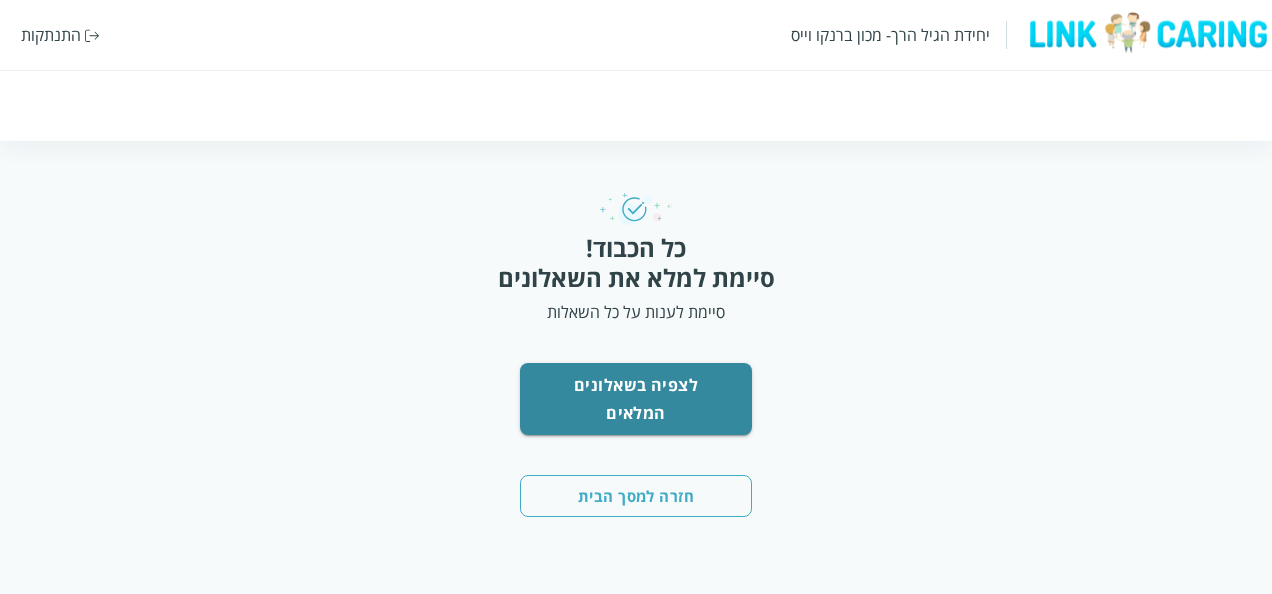 click on "חזרה למסך הבית" at bounding box center [636, 496] 